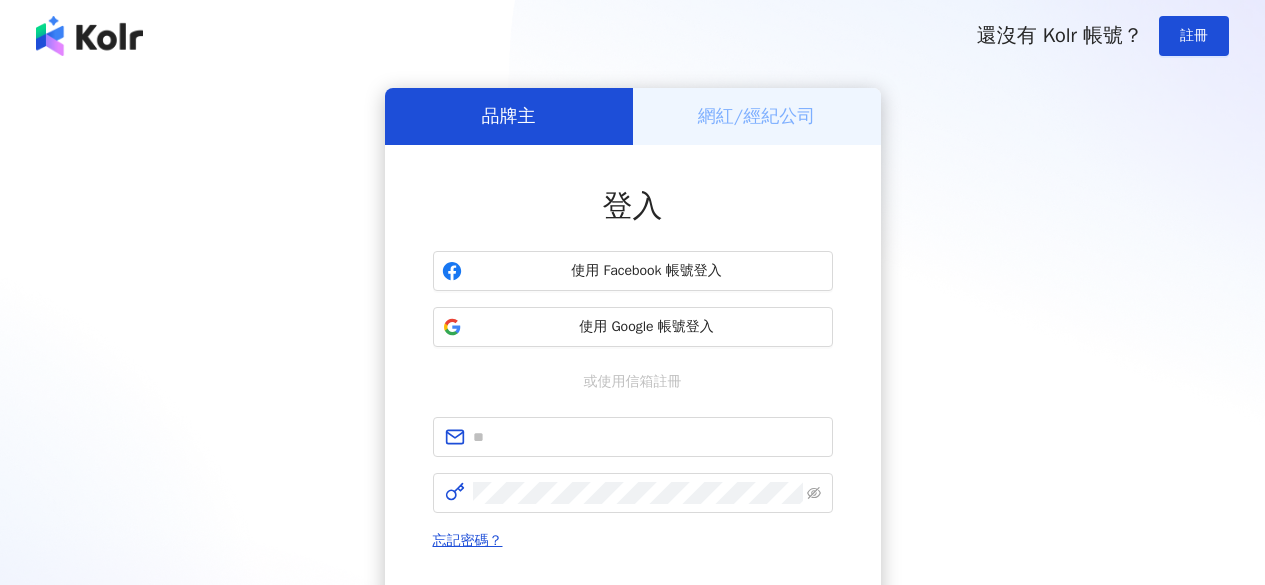 scroll, scrollTop: 0, scrollLeft: 0, axis: both 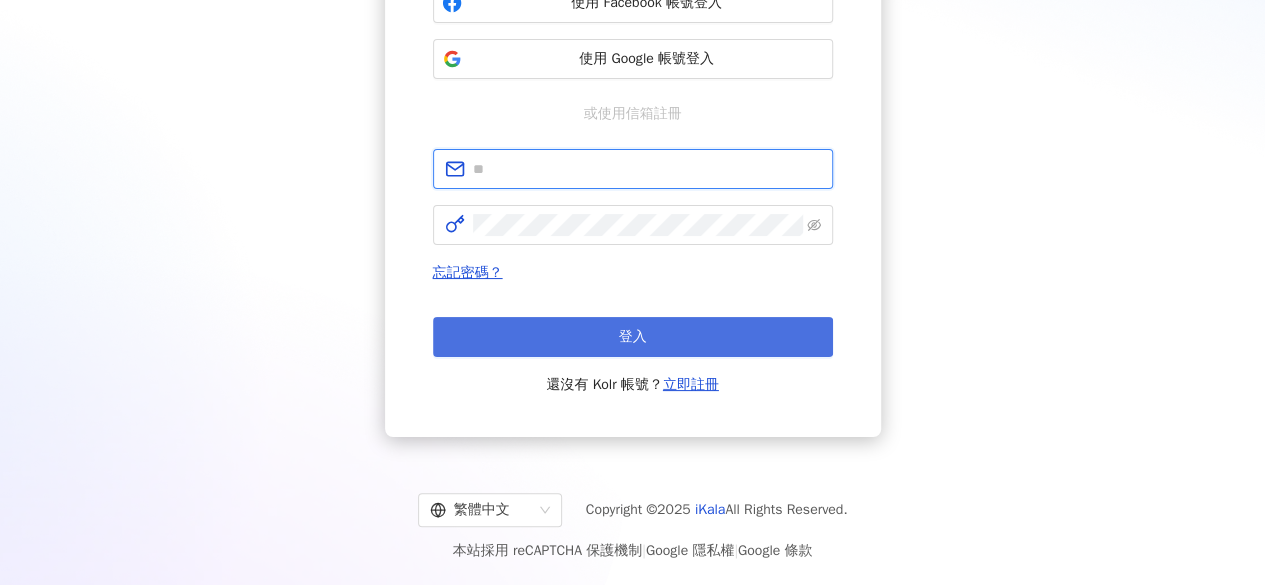 type on "**********" 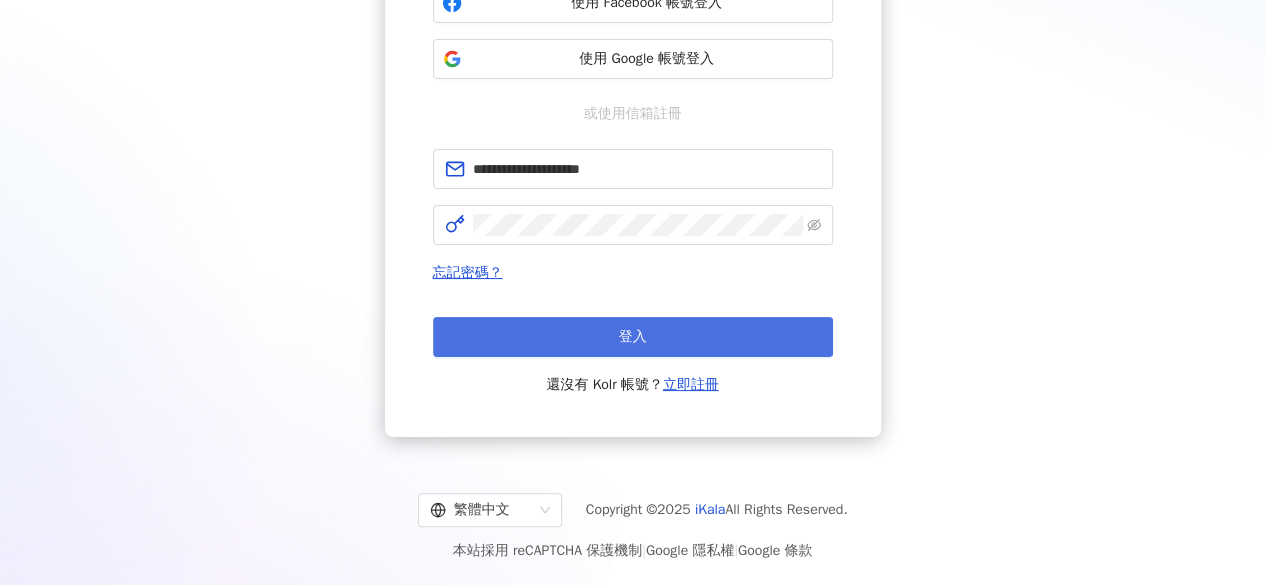 click on "登入" at bounding box center [633, 337] 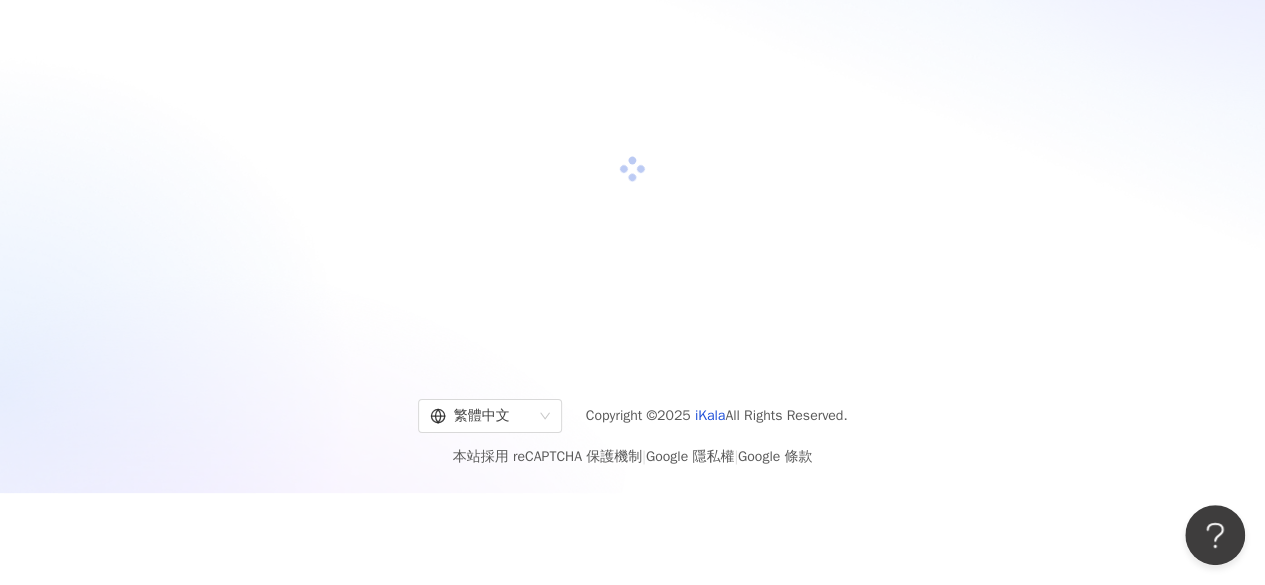 scroll, scrollTop: 0, scrollLeft: 0, axis: both 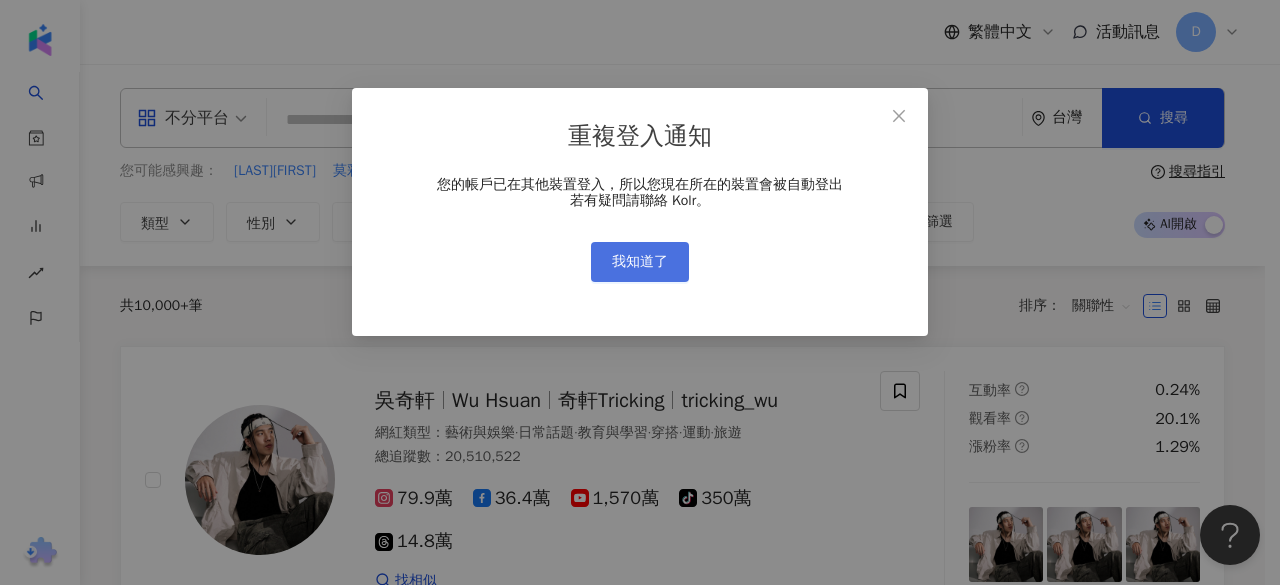 click on "我知道了" at bounding box center (640, 262) 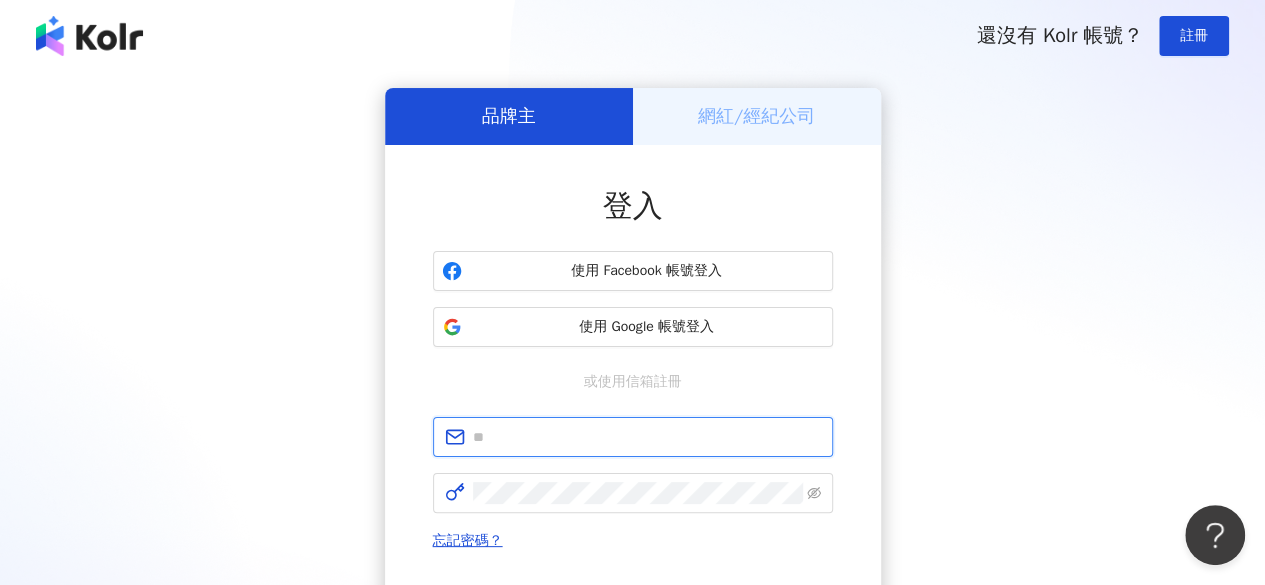 type on "**********" 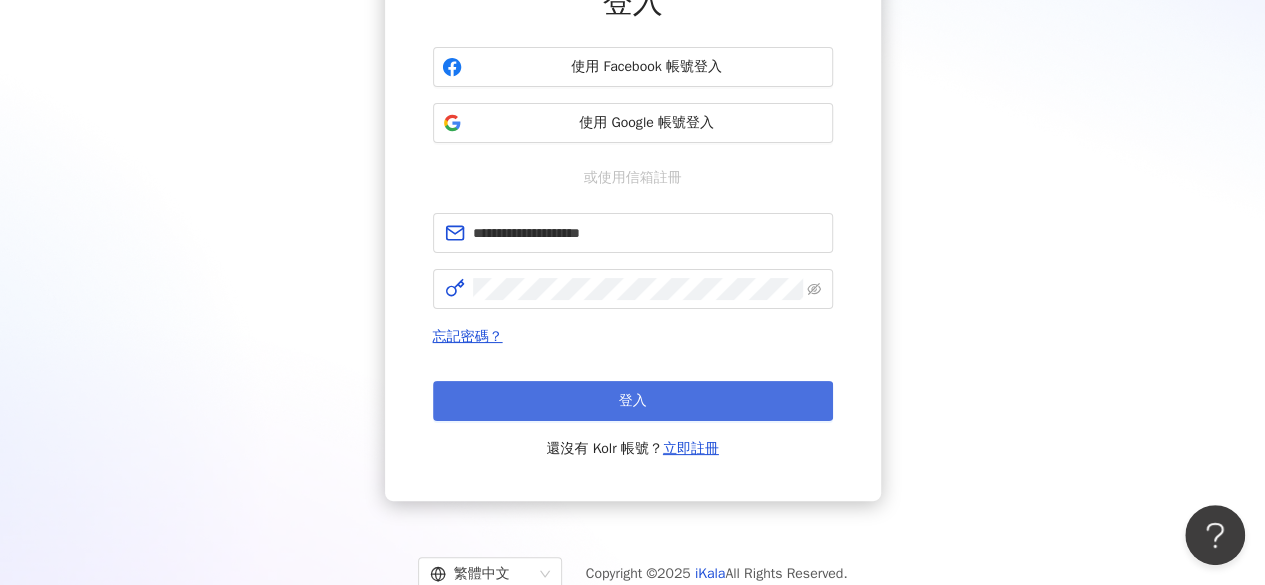 click on "登入" at bounding box center [633, 401] 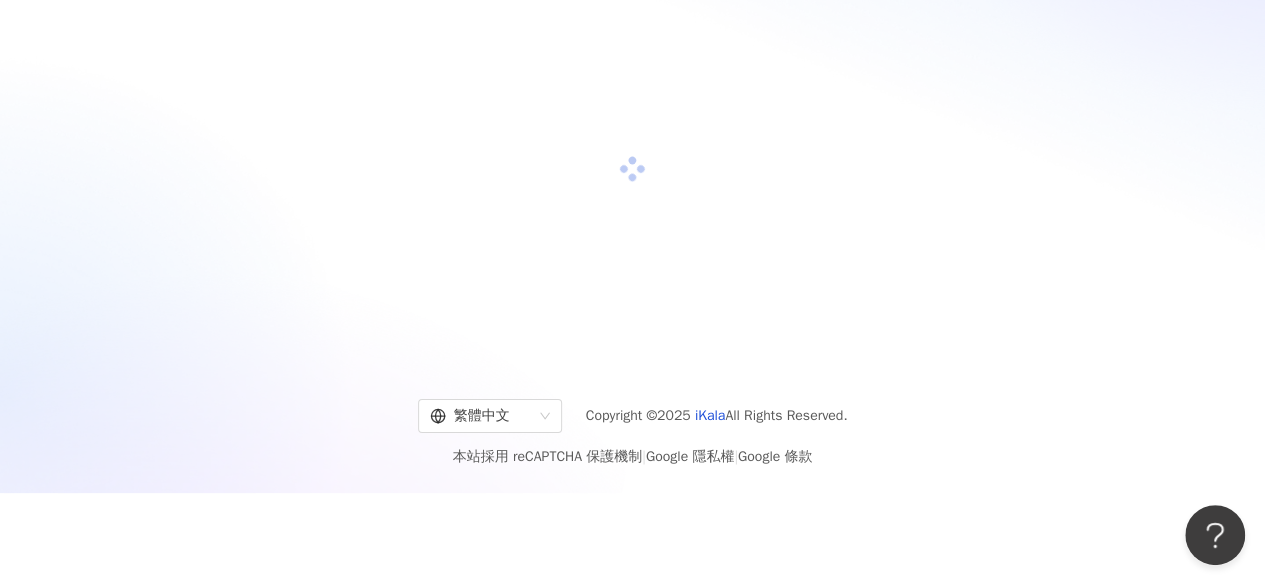 scroll, scrollTop: 92, scrollLeft: 0, axis: vertical 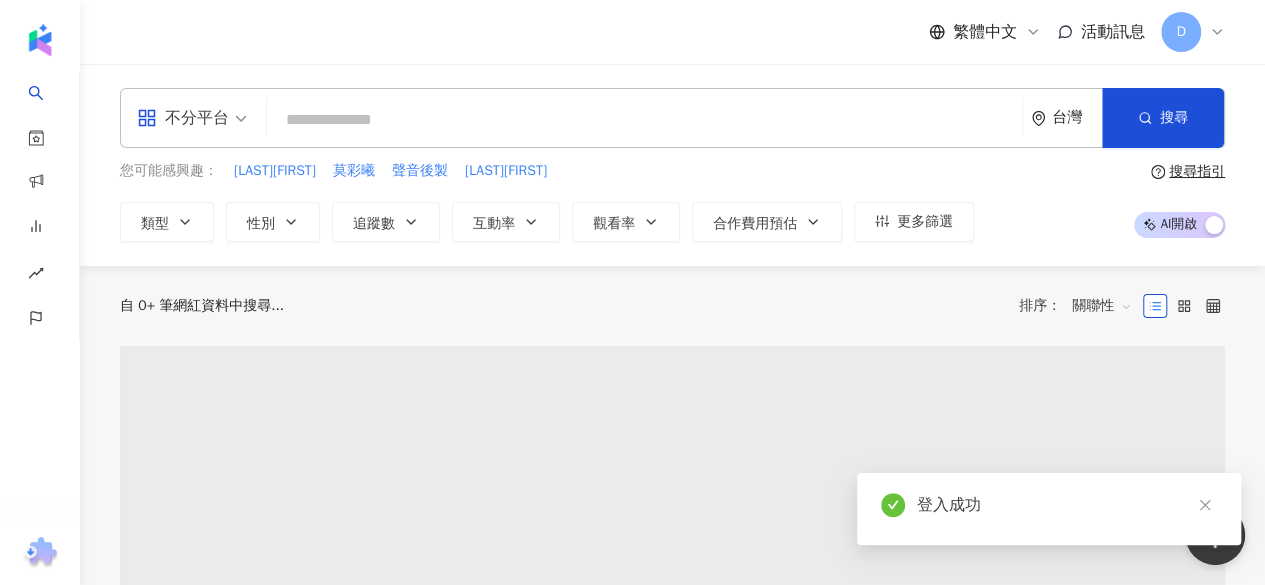 click at bounding box center (644, 120) 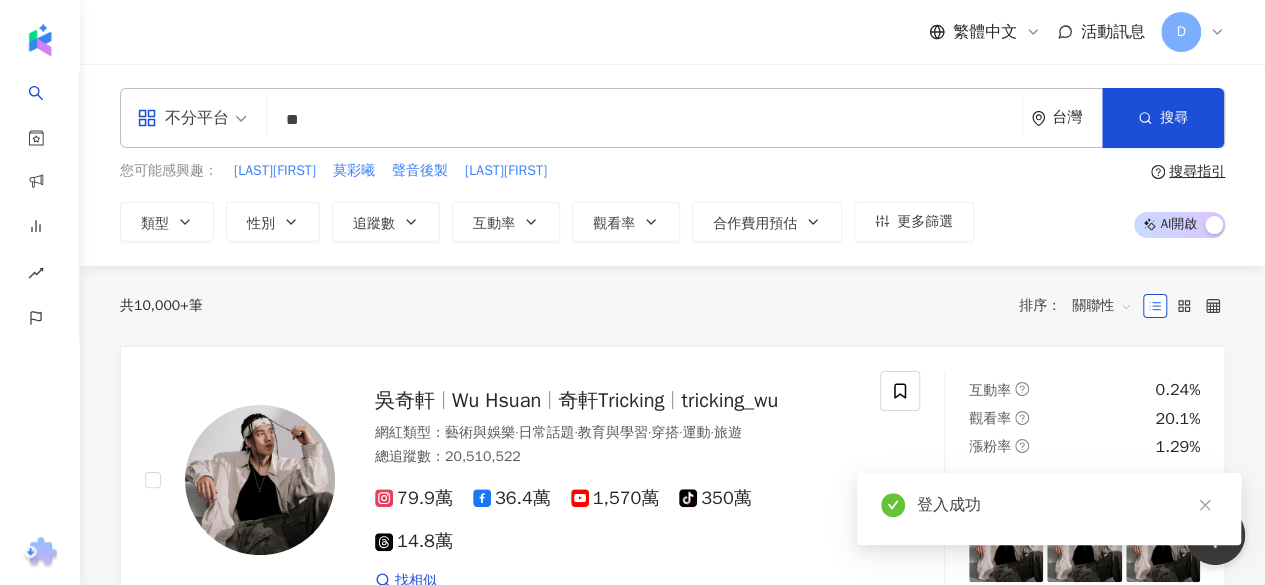 type on "*" 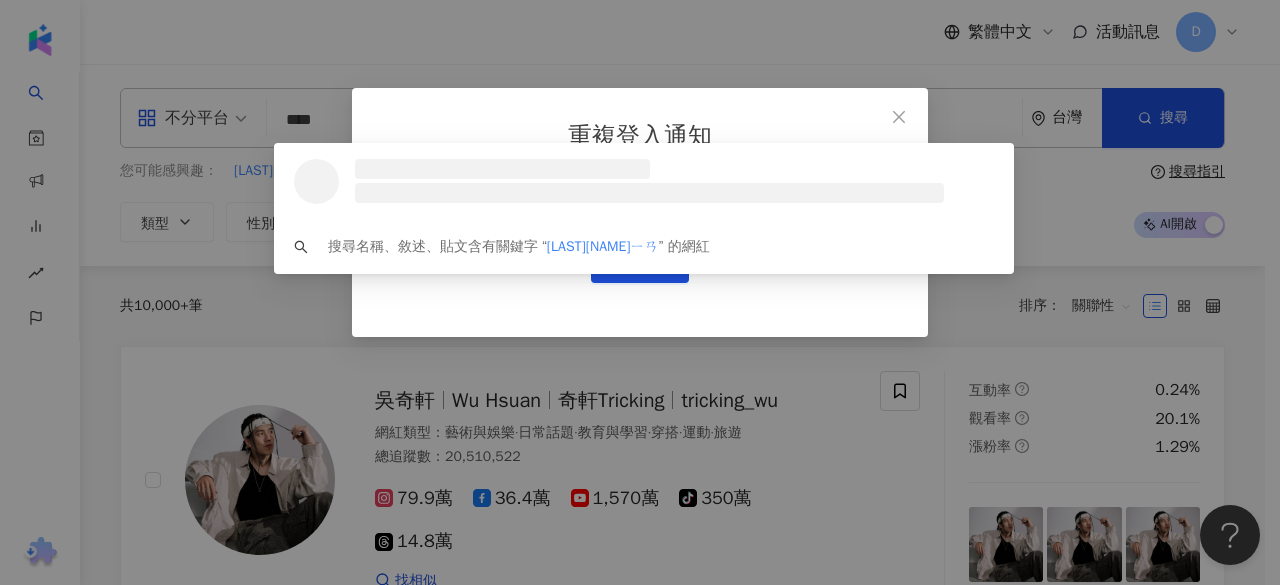 type on "****" 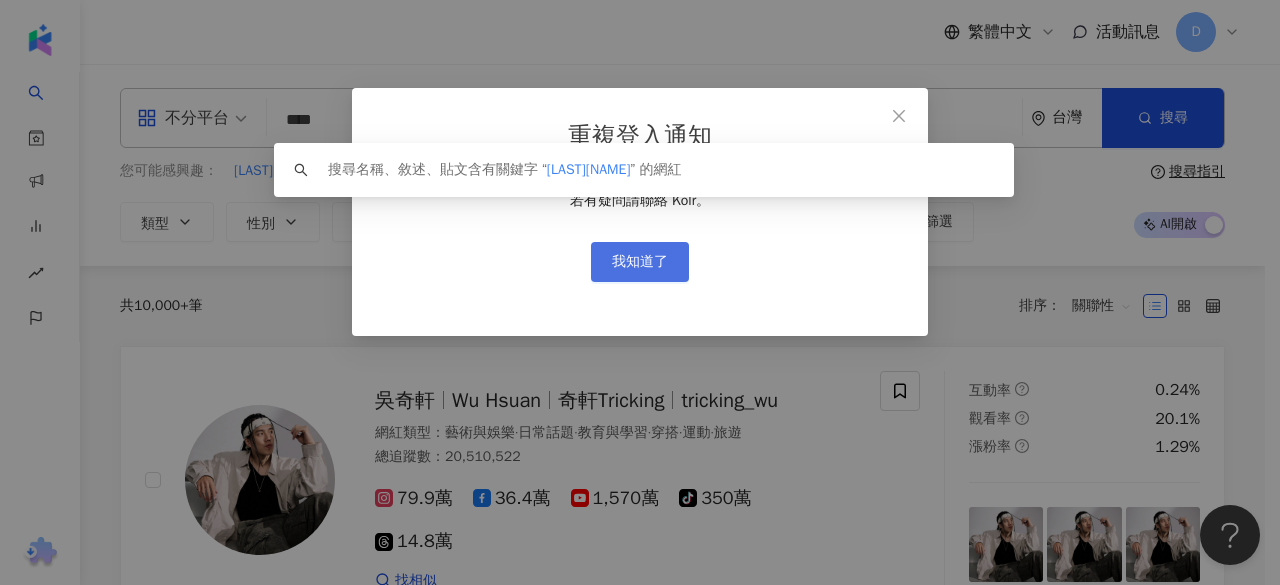 click on "我知道了" at bounding box center [640, 262] 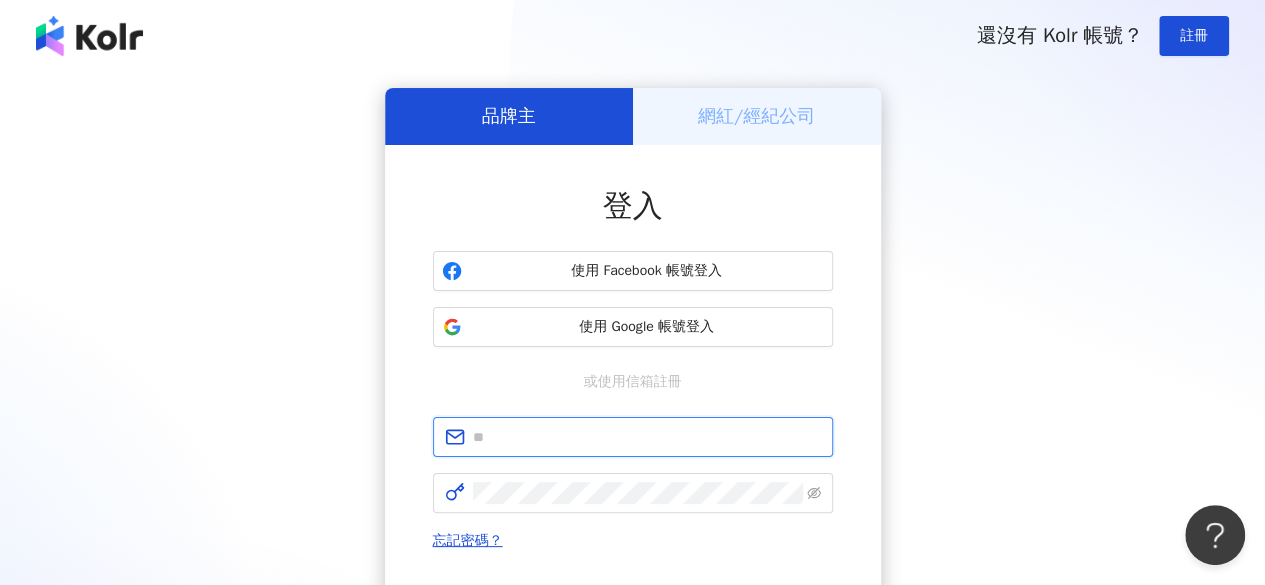 type on "**********" 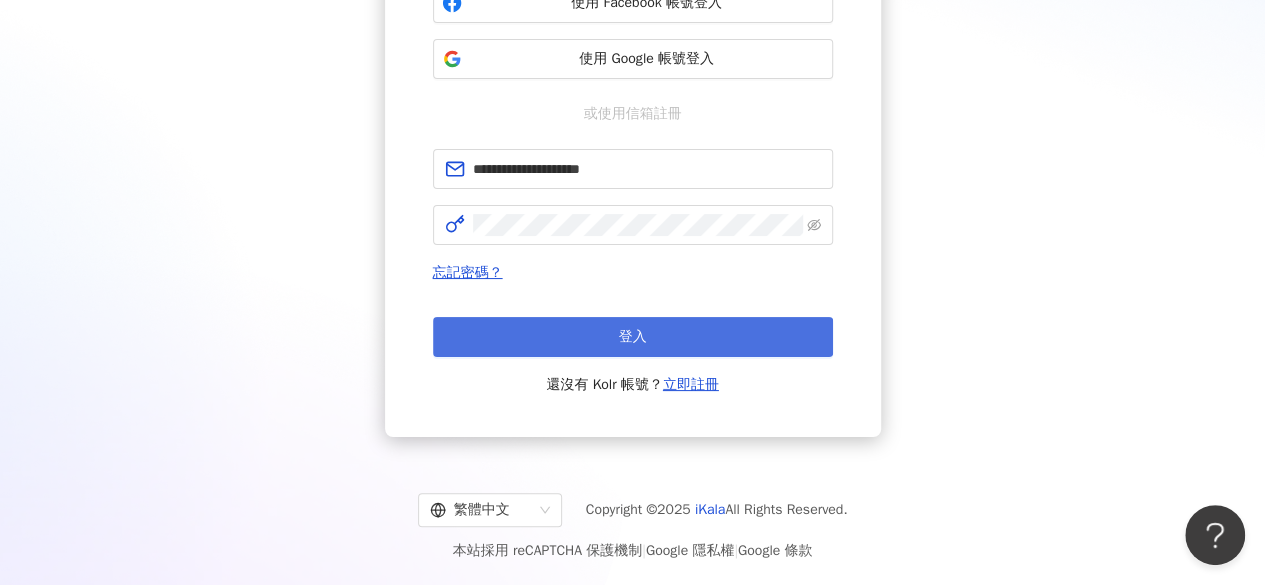click on "登入" at bounding box center [633, 337] 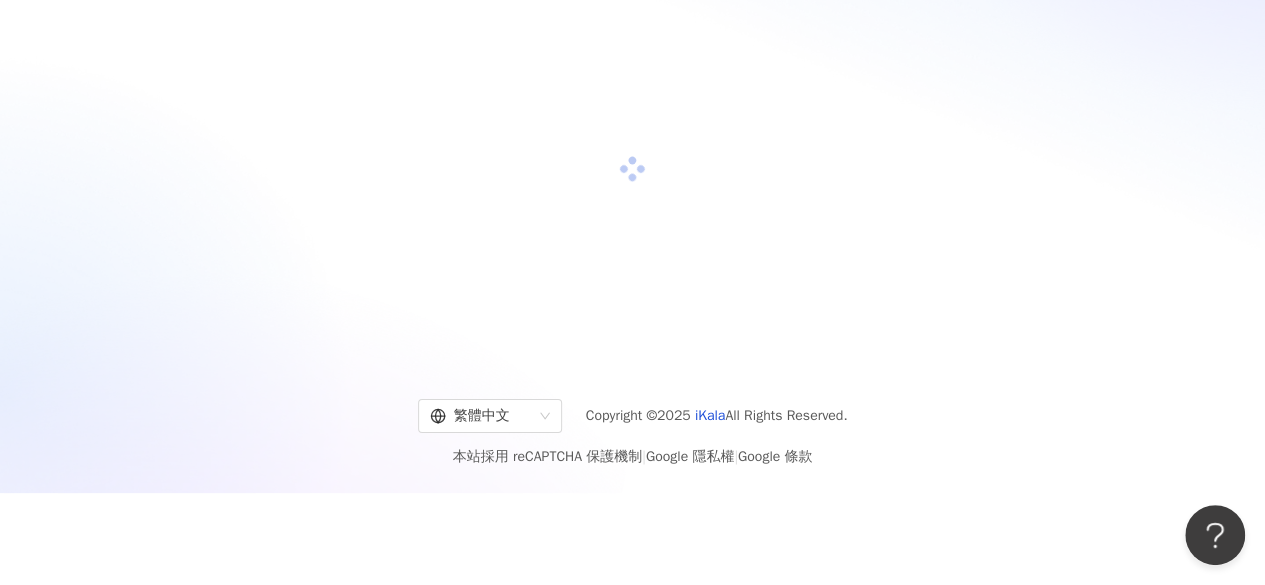 scroll, scrollTop: 92, scrollLeft: 0, axis: vertical 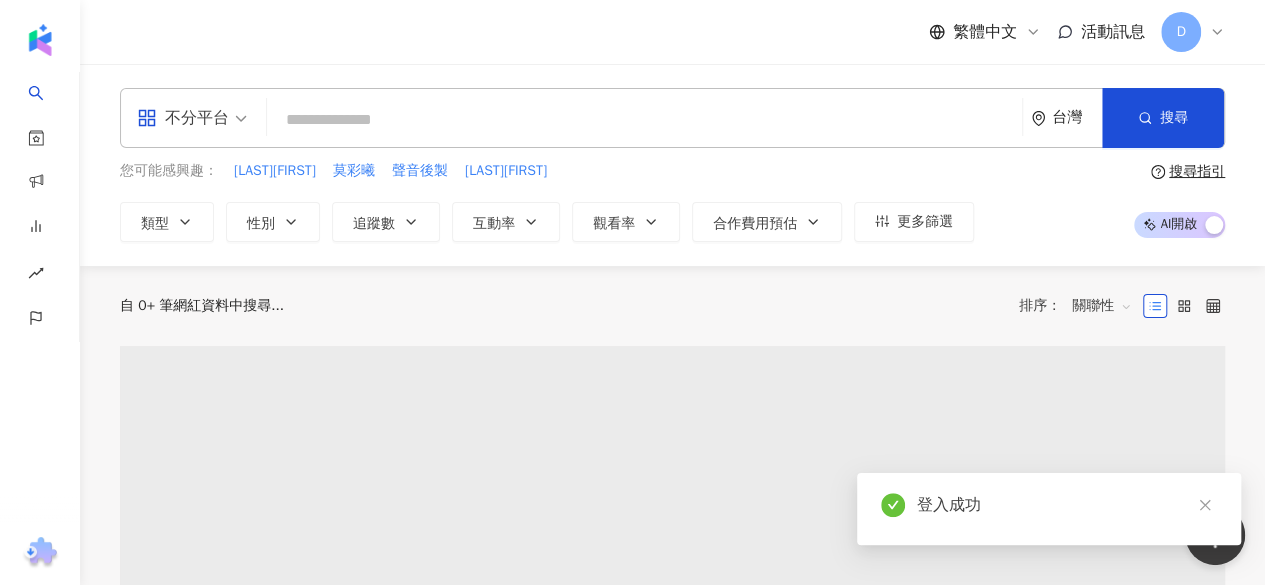click at bounding box center (644, 120) 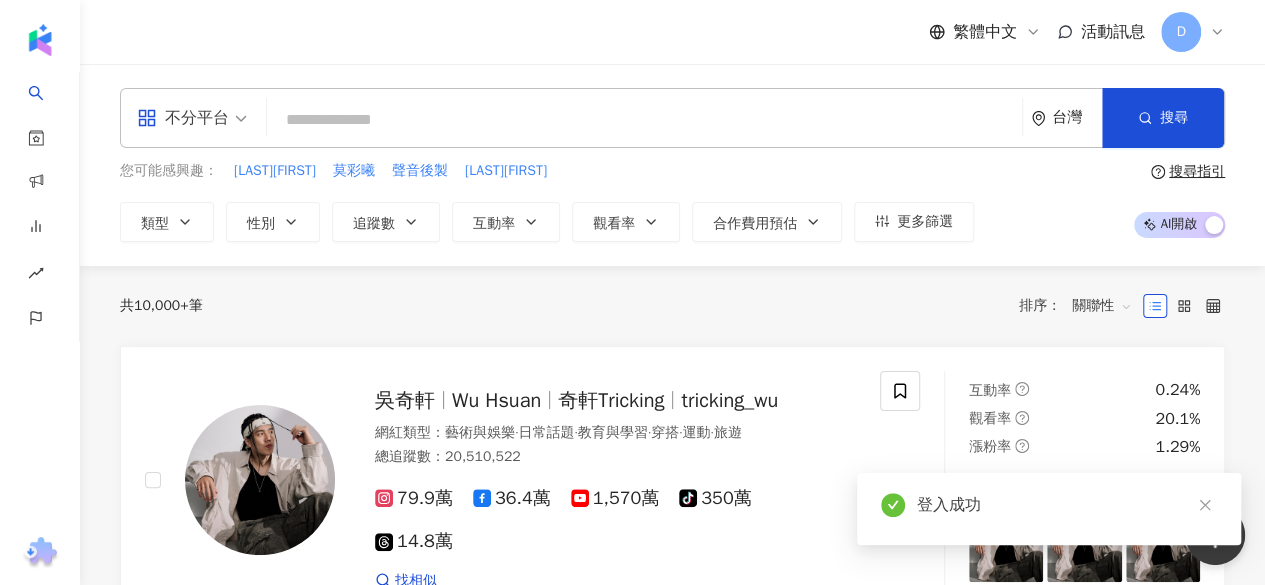 click at bounding box center (644, 120) 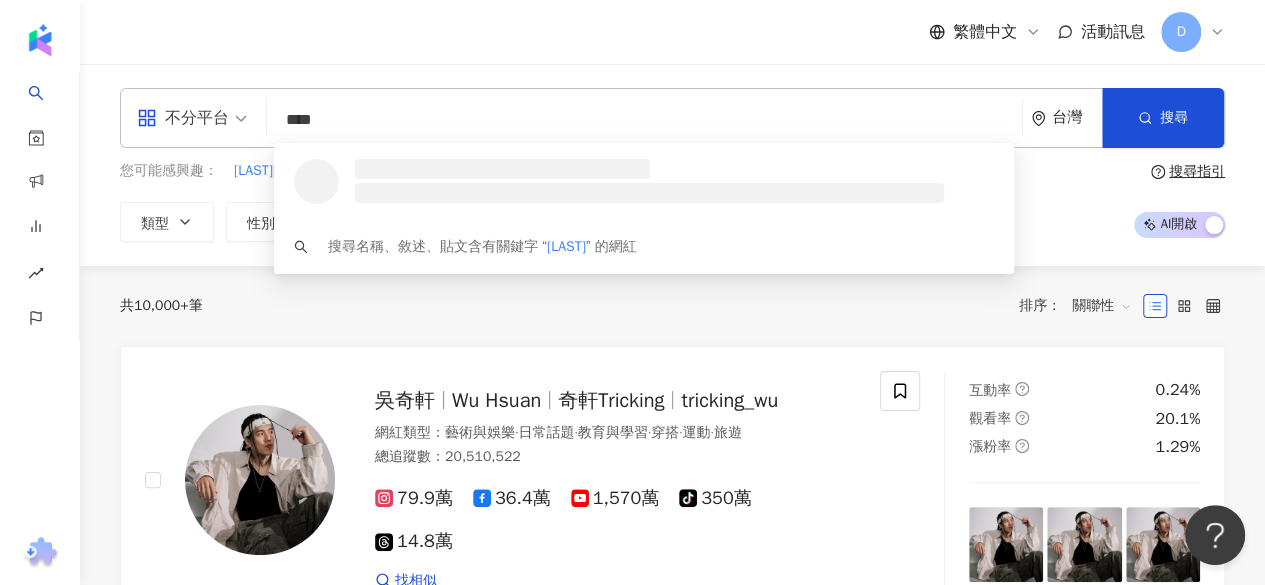 type on "***" 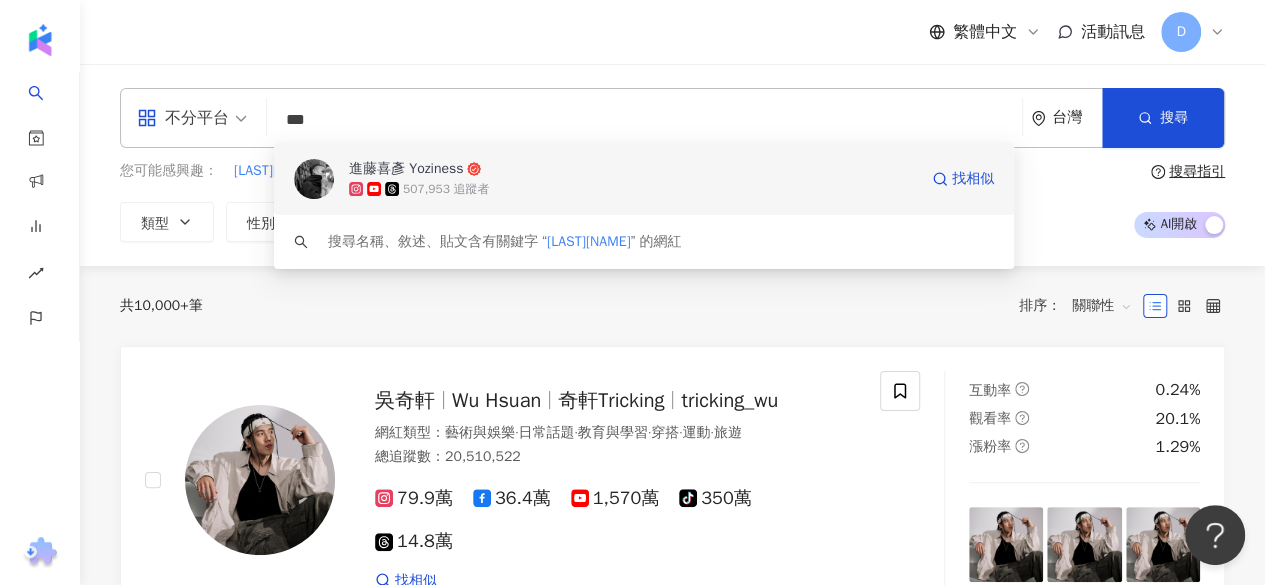 click on "進藤喜彥 Yoziness 507,953   追蹤者 找相似" at bounding box center (644, 179) 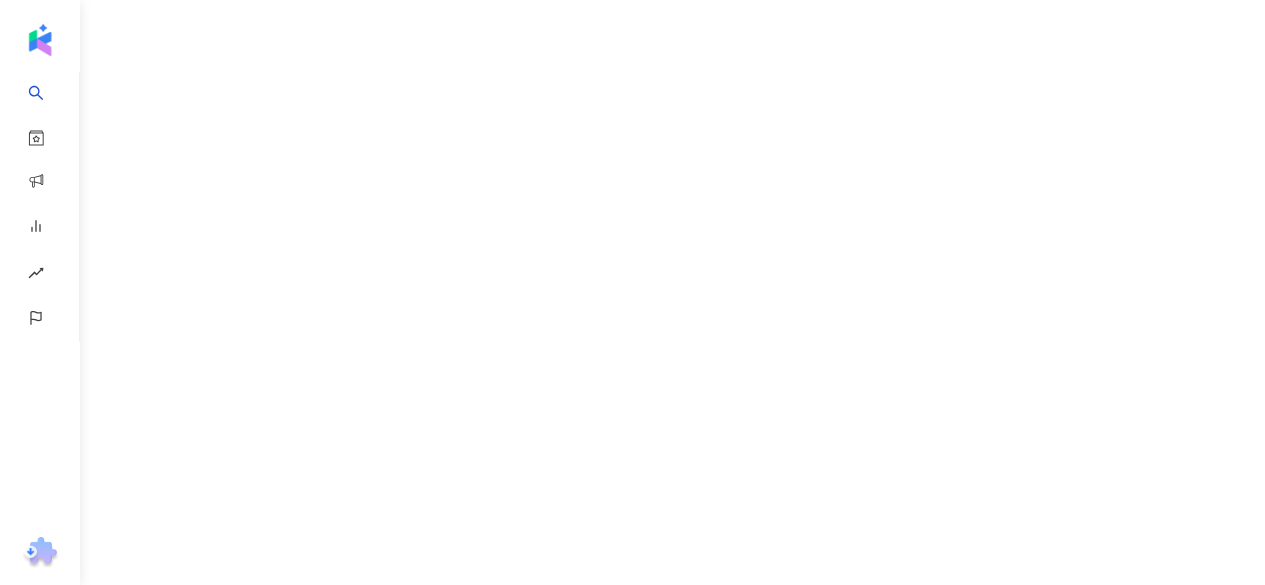 scroll, scrollTop: 0, scrollLeft: 0, axis: both 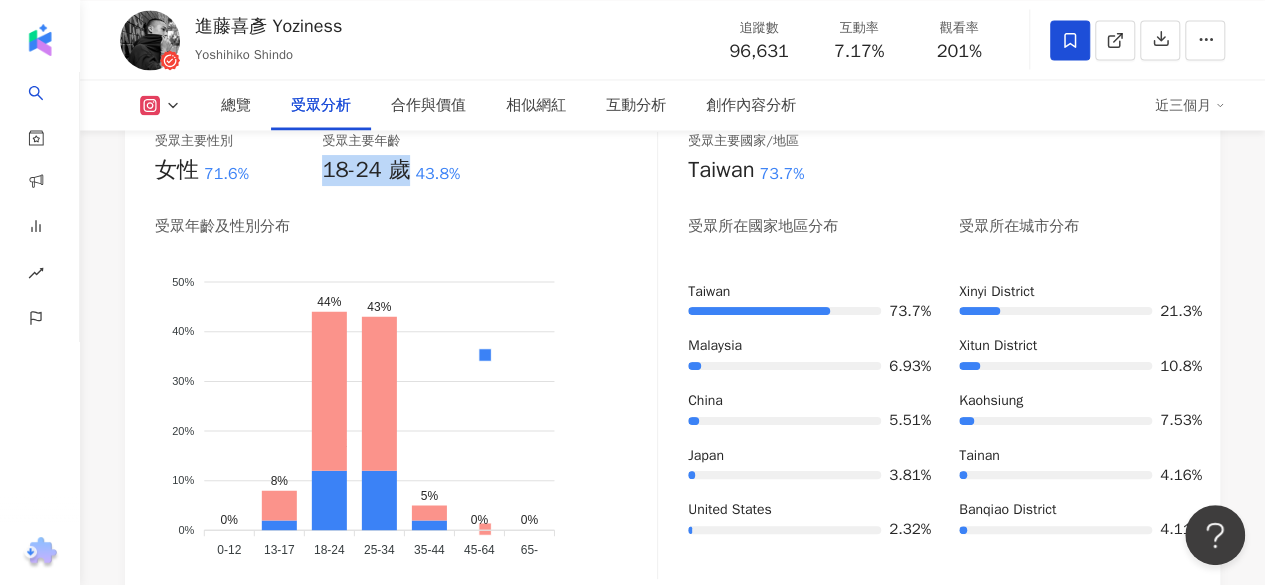 drag, startPoint x: 326, startPoint y: 165, endPoint x: 408, endPoint y: 161, distance: 82.0975 